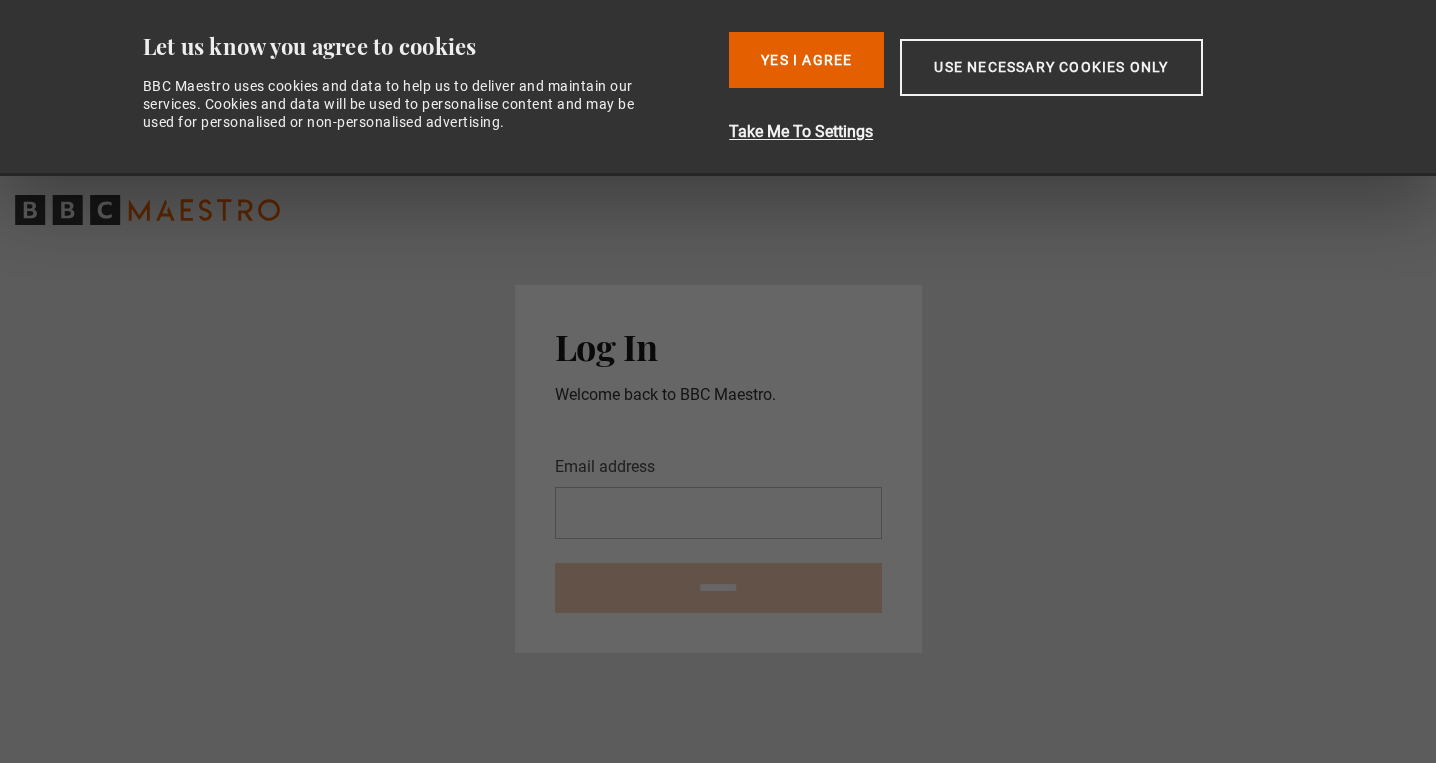 scroll, scrollTop: 0, scrollLeft: 0, axis: both 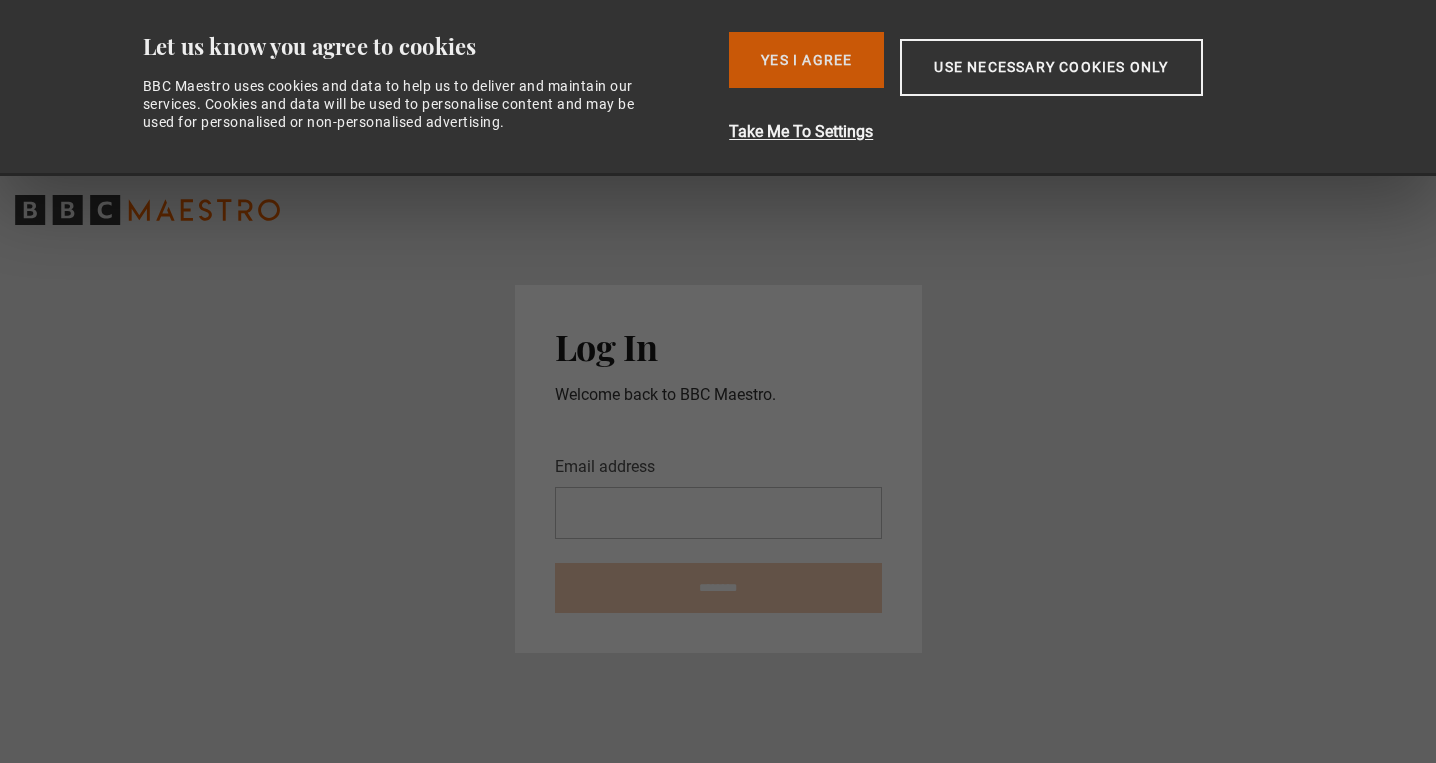 click on "Yes I Agree" at bounding box center [806, 60] 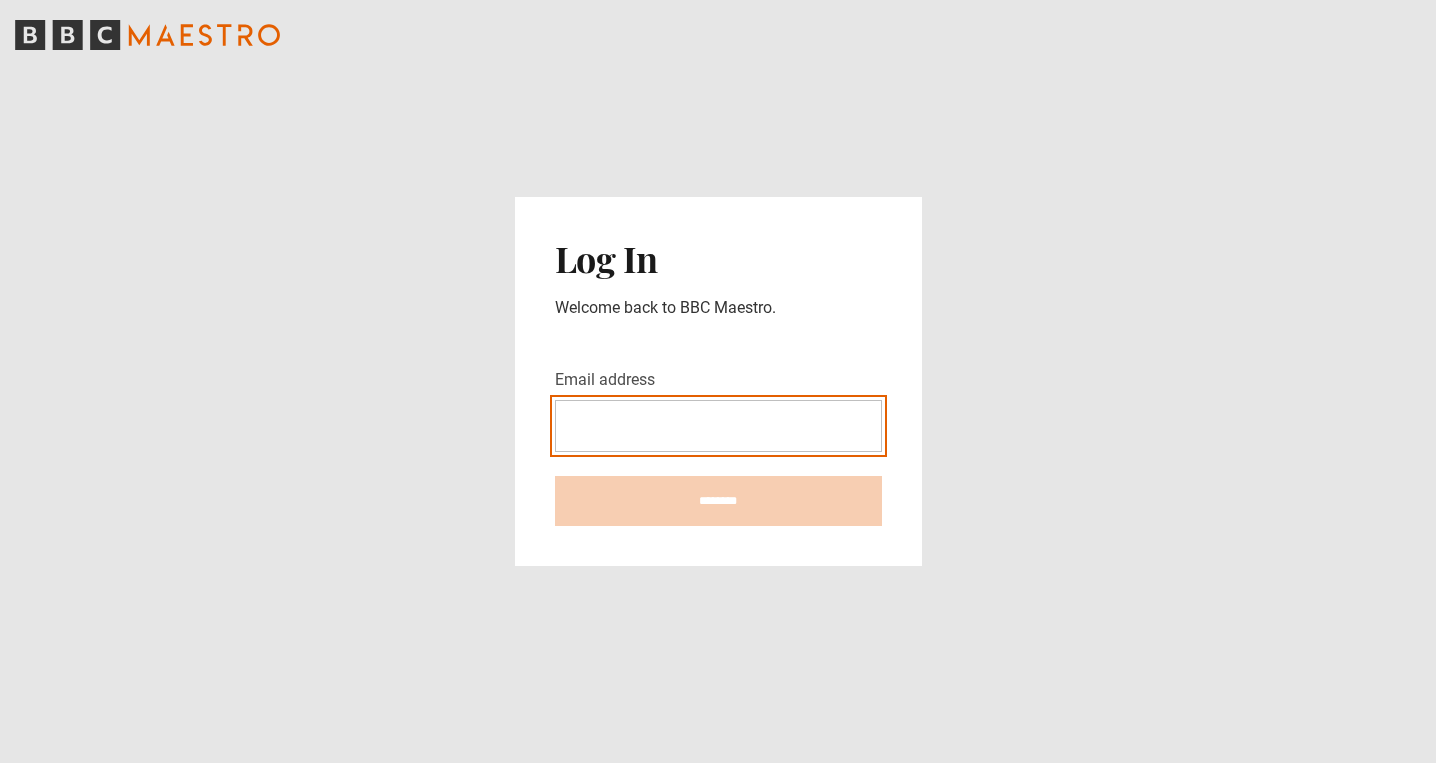 click on "Email address" at bounding box center (718, 426) 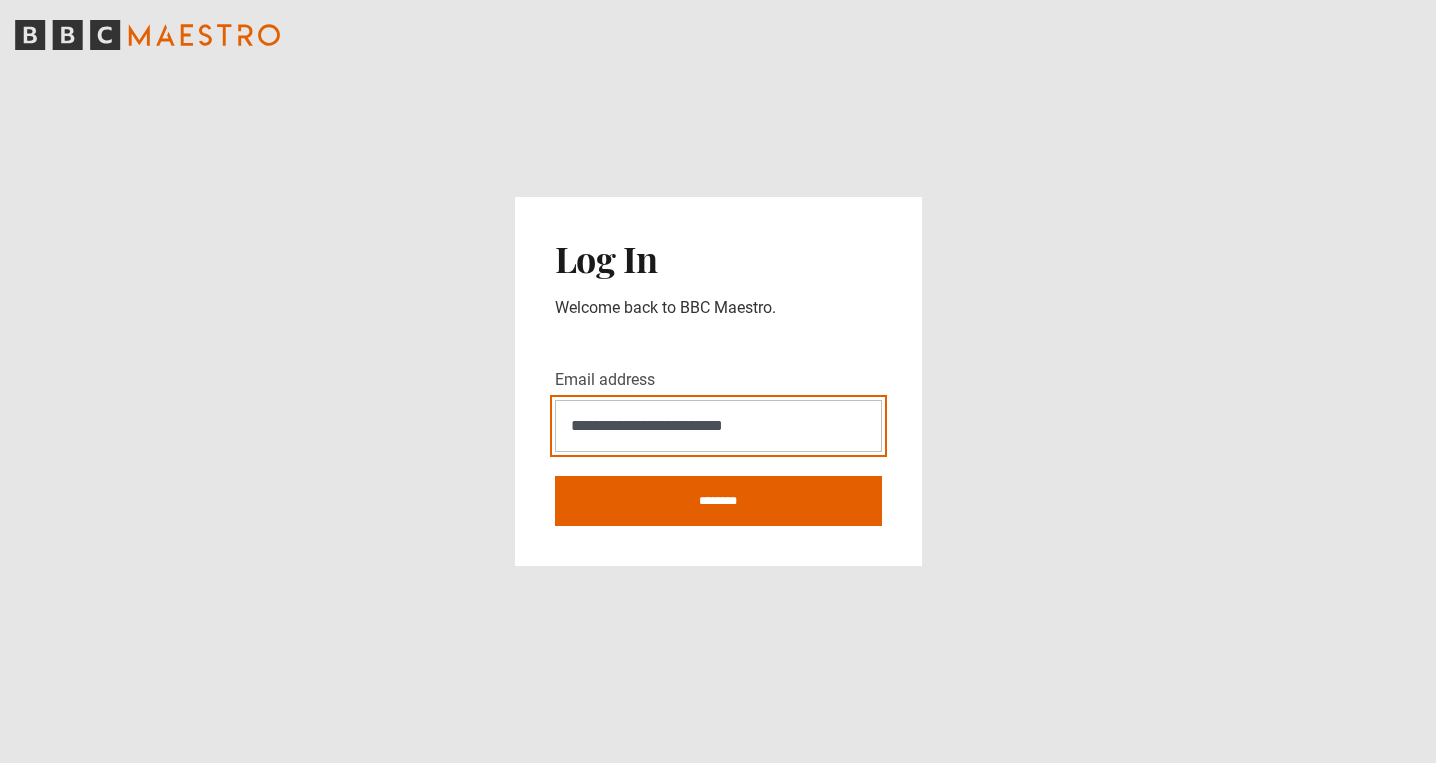 type on "**********" 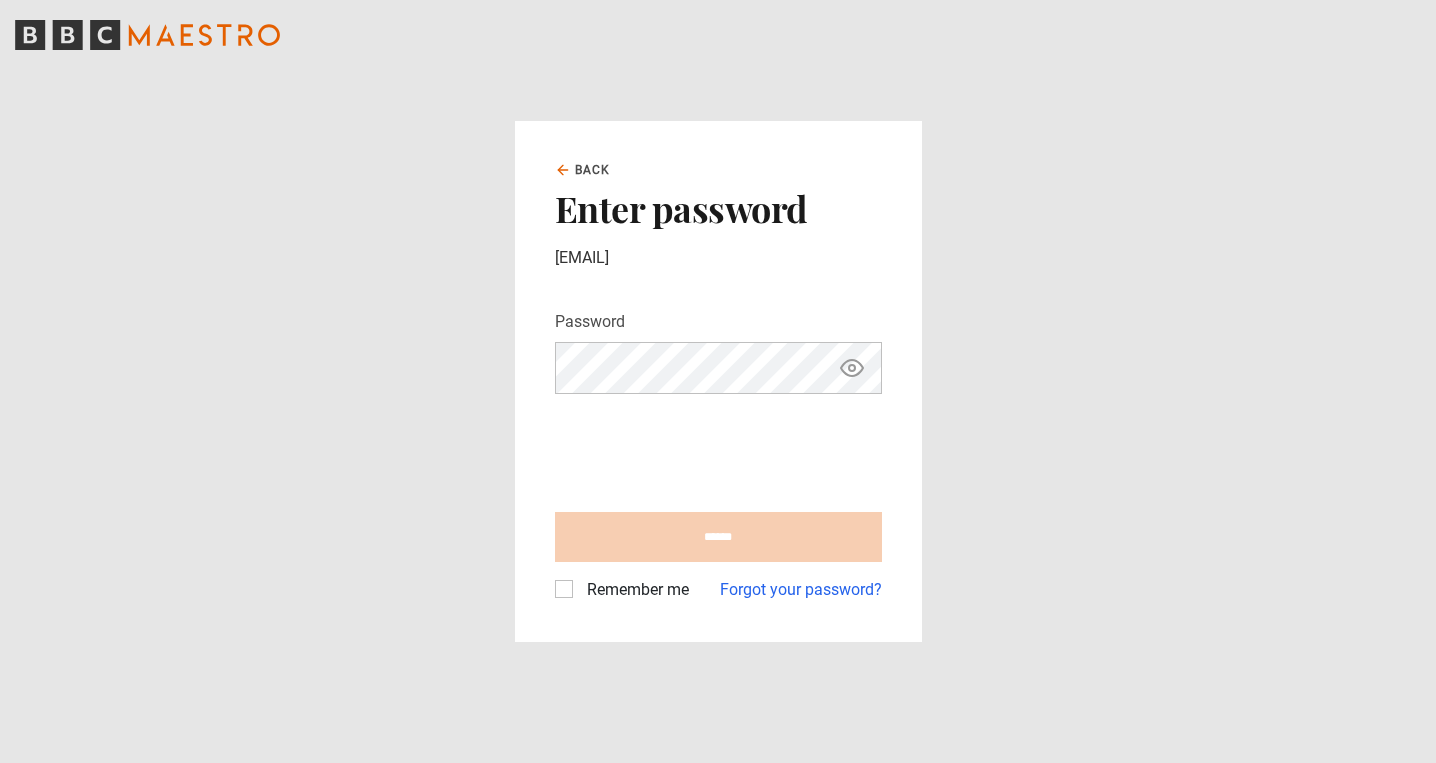 scroll, scrollTop: 0, scrollLeft: 0, axis: both 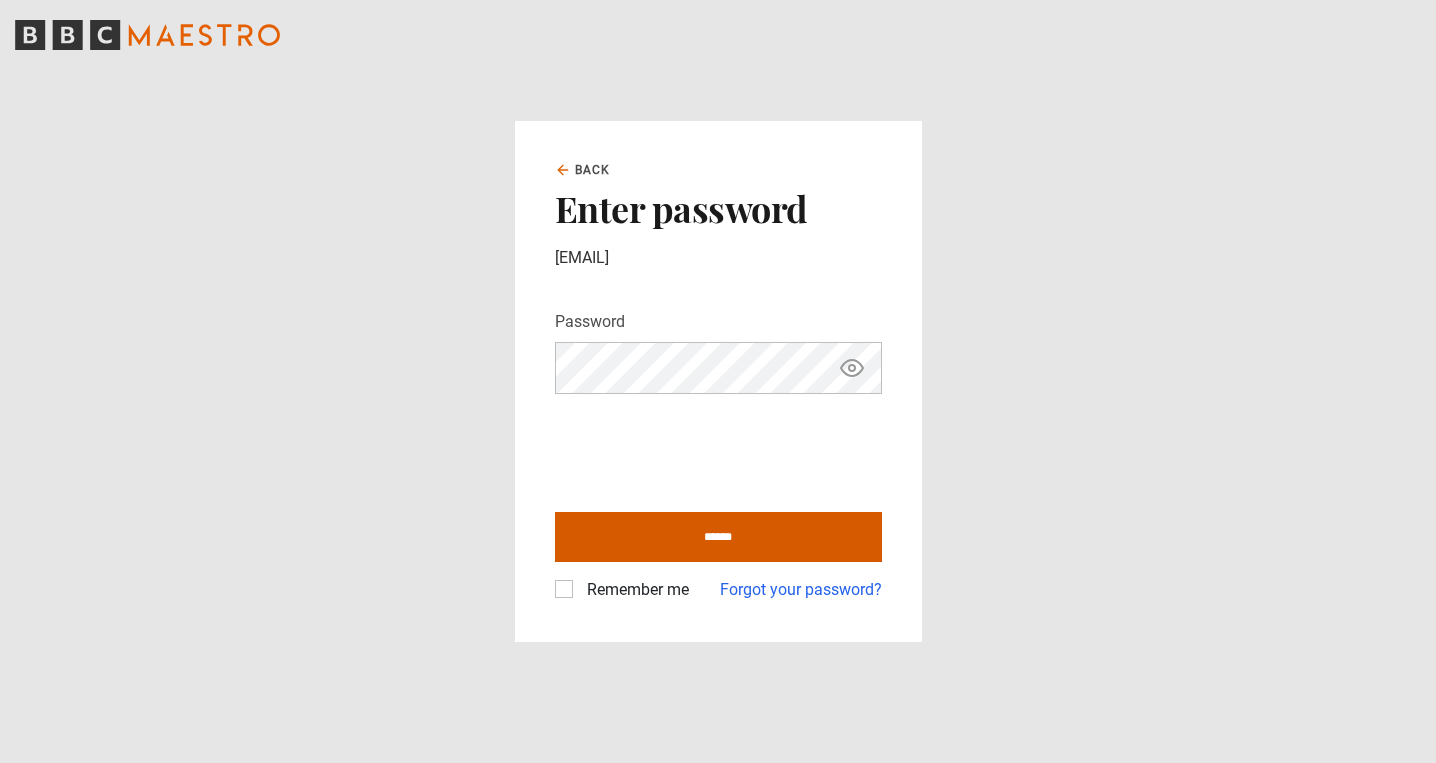 click on "******" at bounding box center (718, 537) 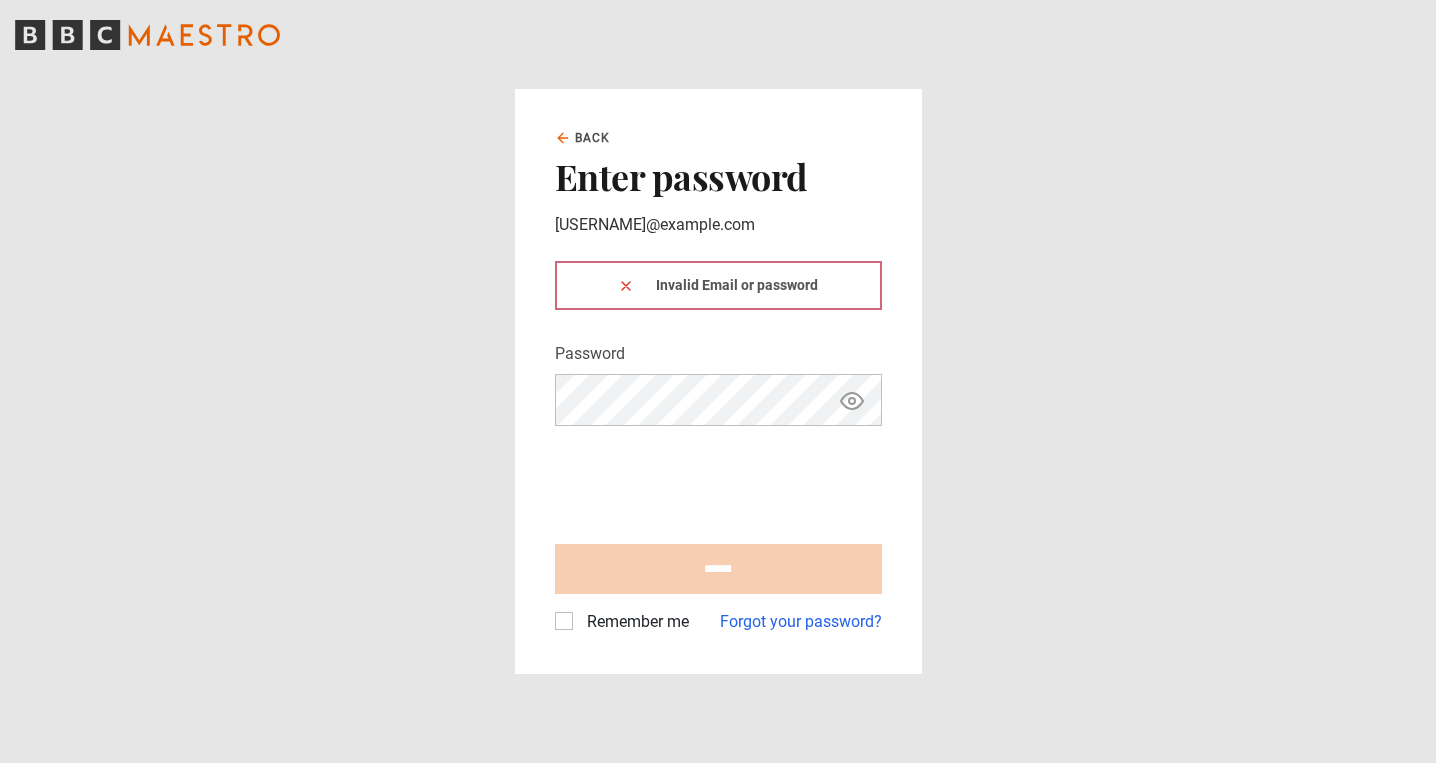 scroll, scrollTop: 0, scrollLeft: 0, axis: both 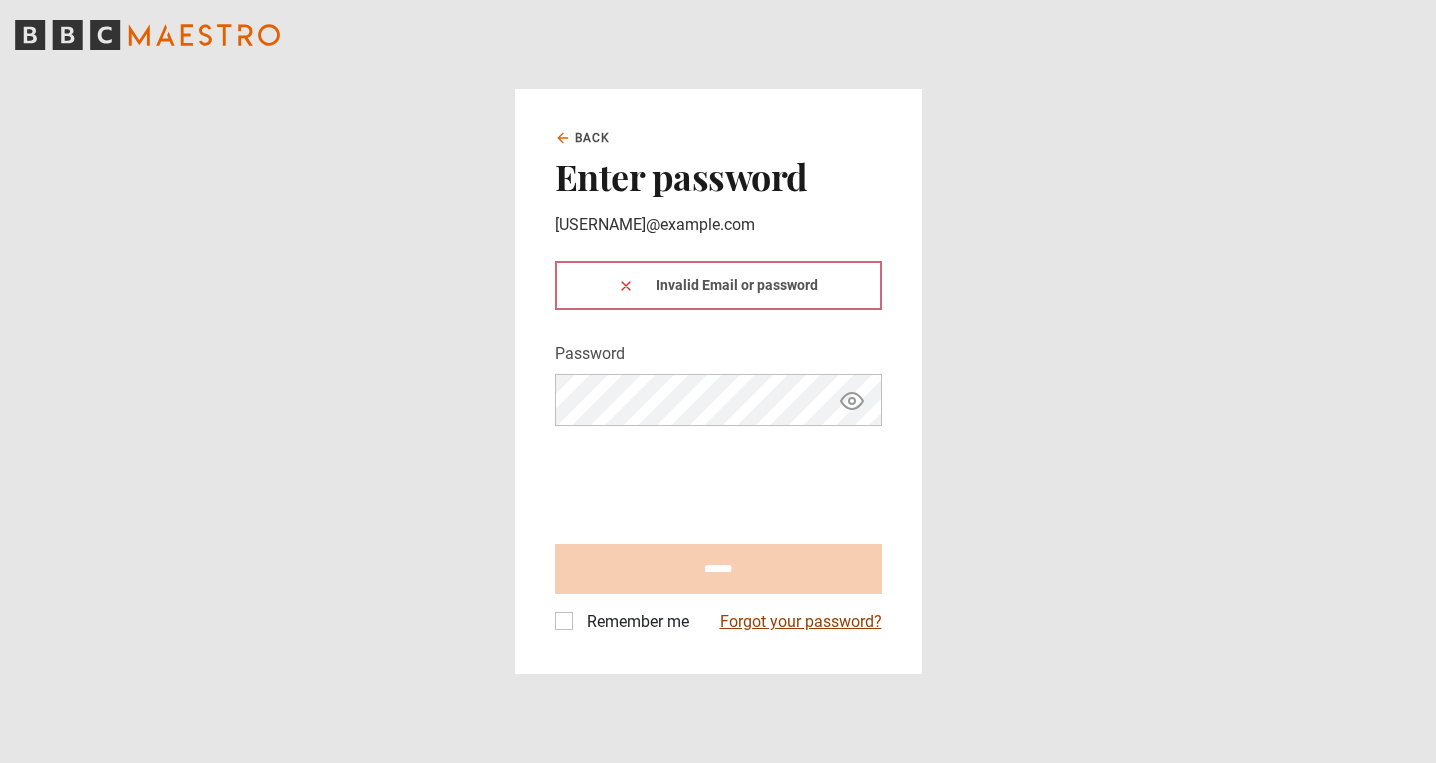 click on "Forgot your password?" at bounding box center [801, 622] 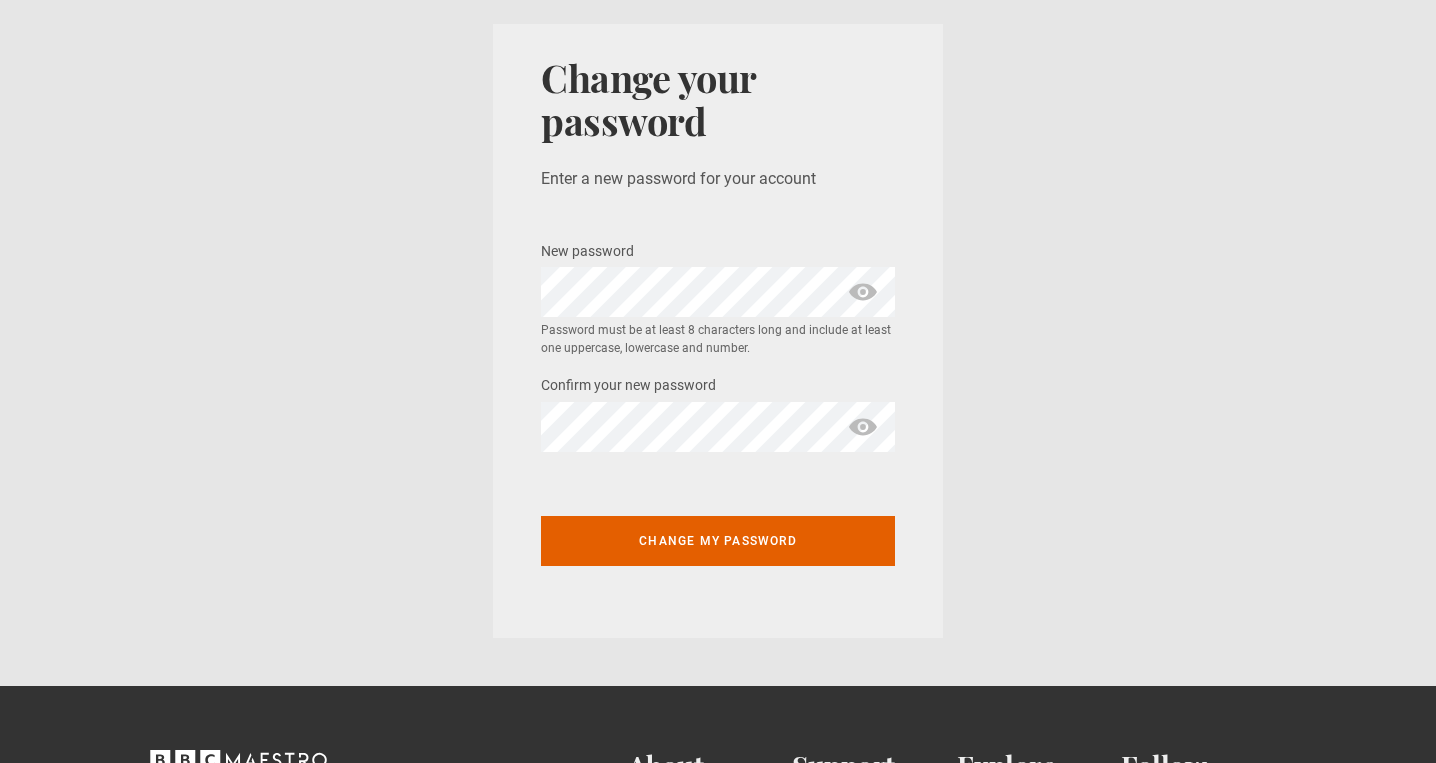 scroll, scrollTop: 0, scrollLeft: 0, axis: both 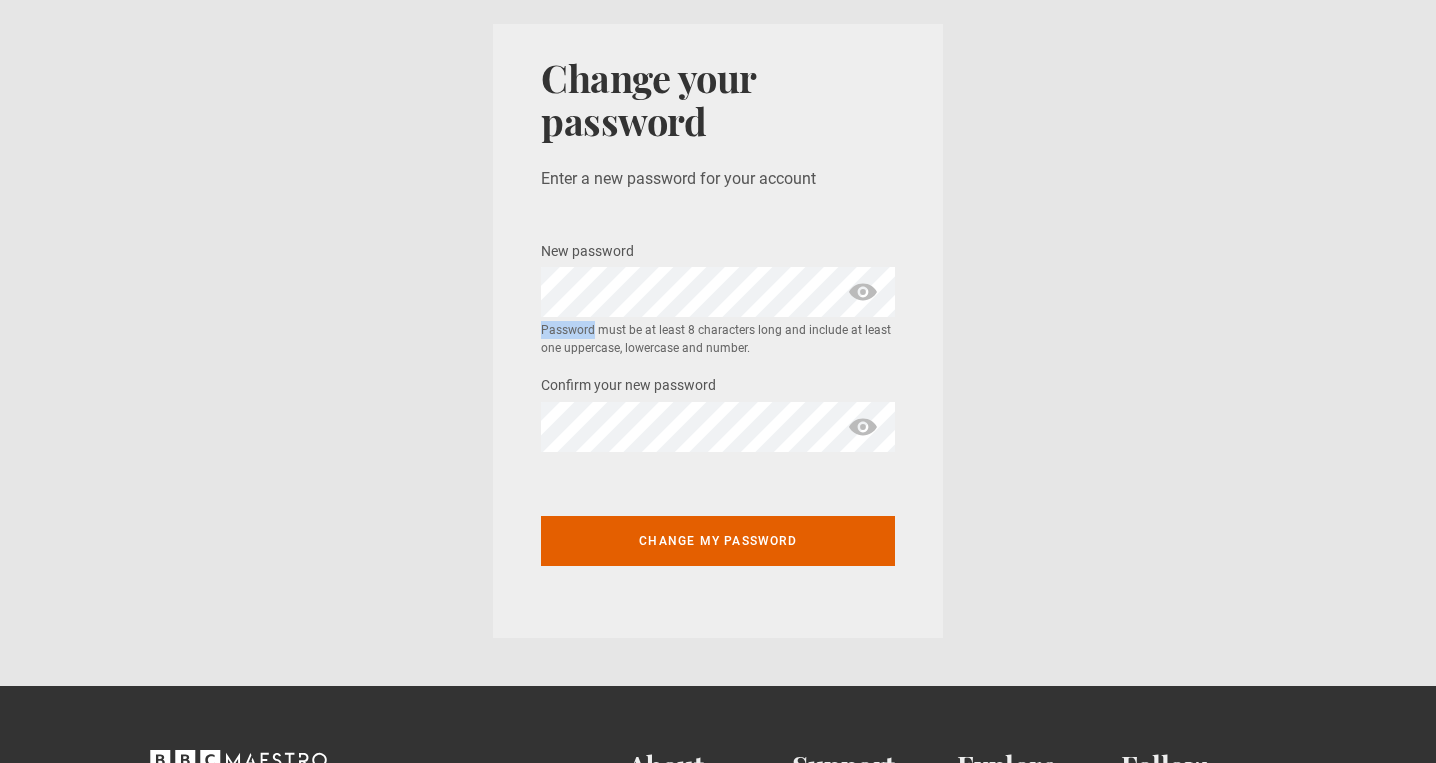 click at bounding box center (863, 292) 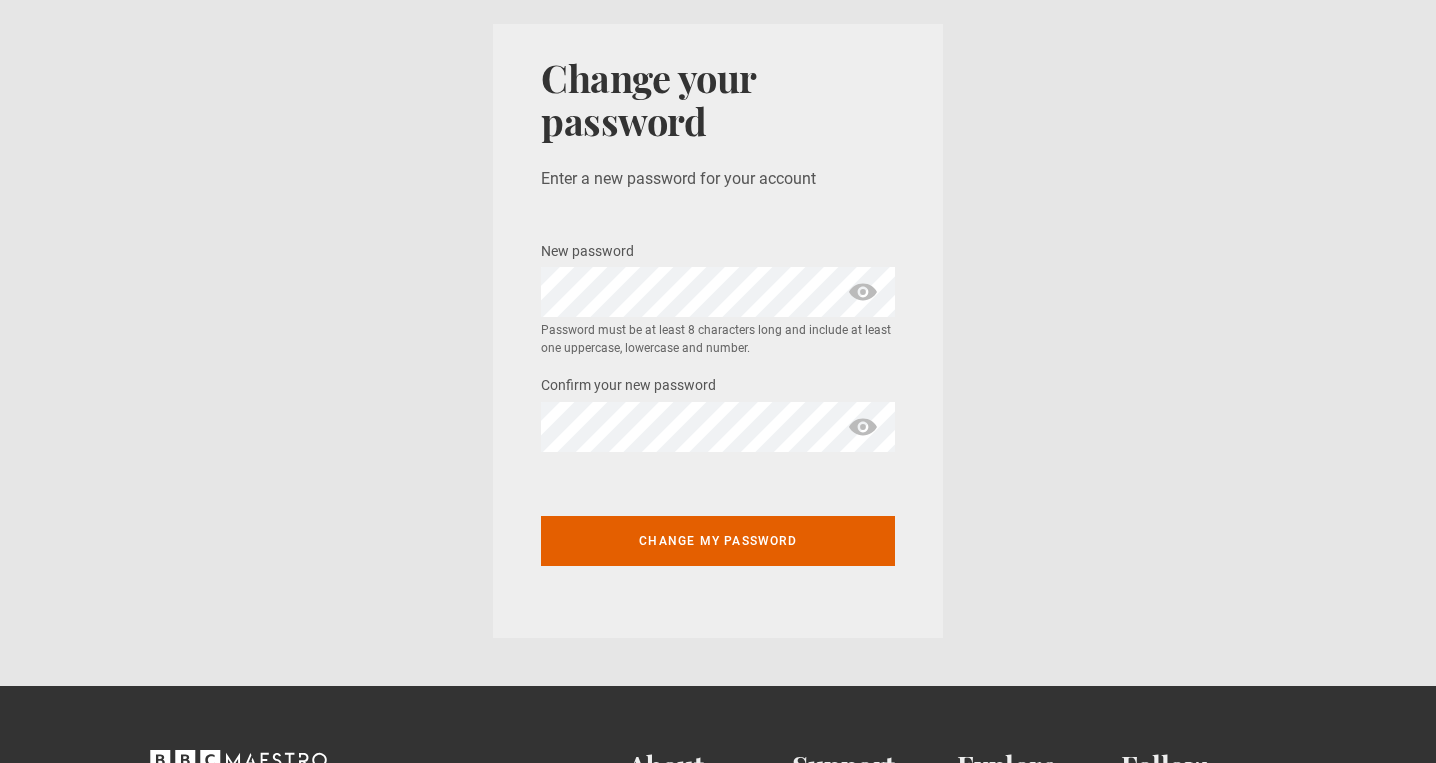 click at bounding box center (863, 292) 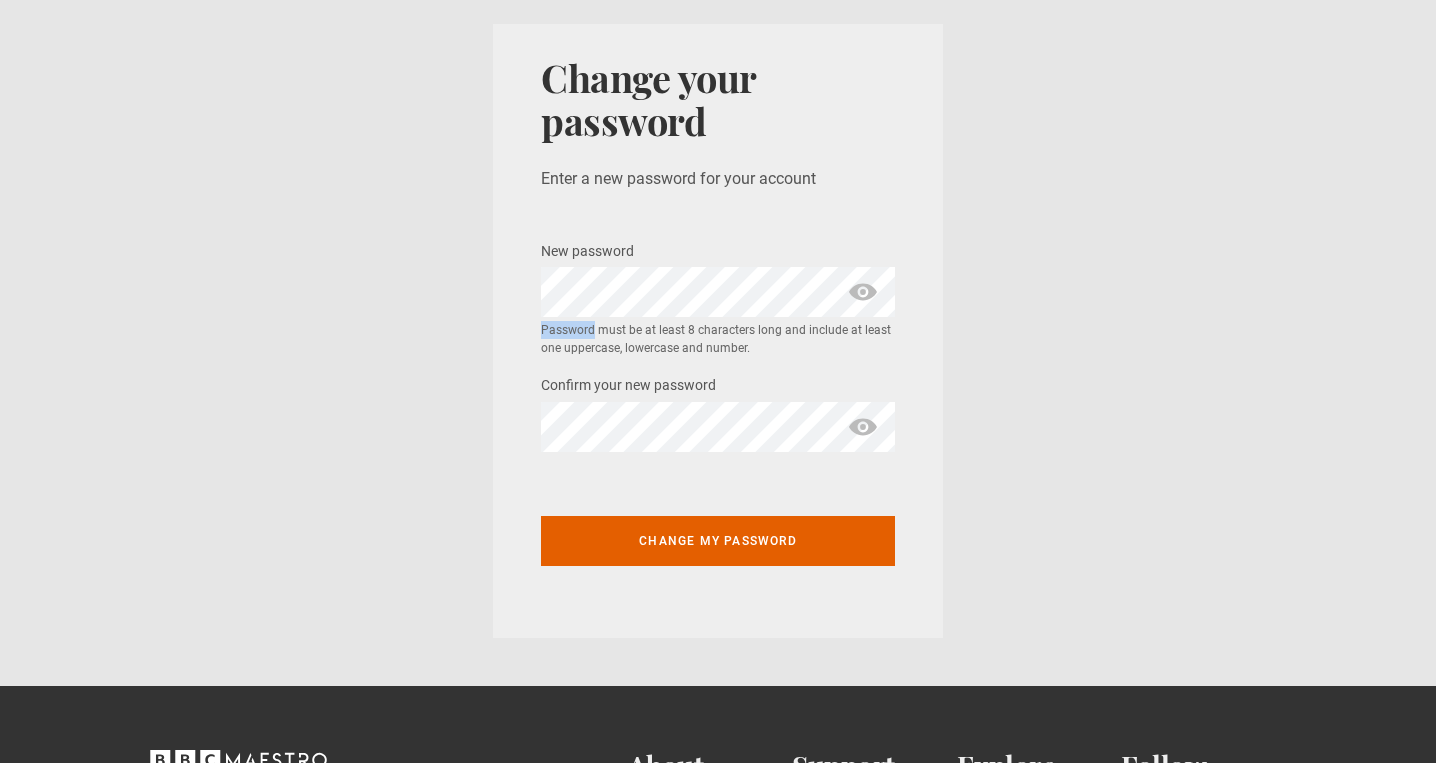 click at bounding box center [863, 292] 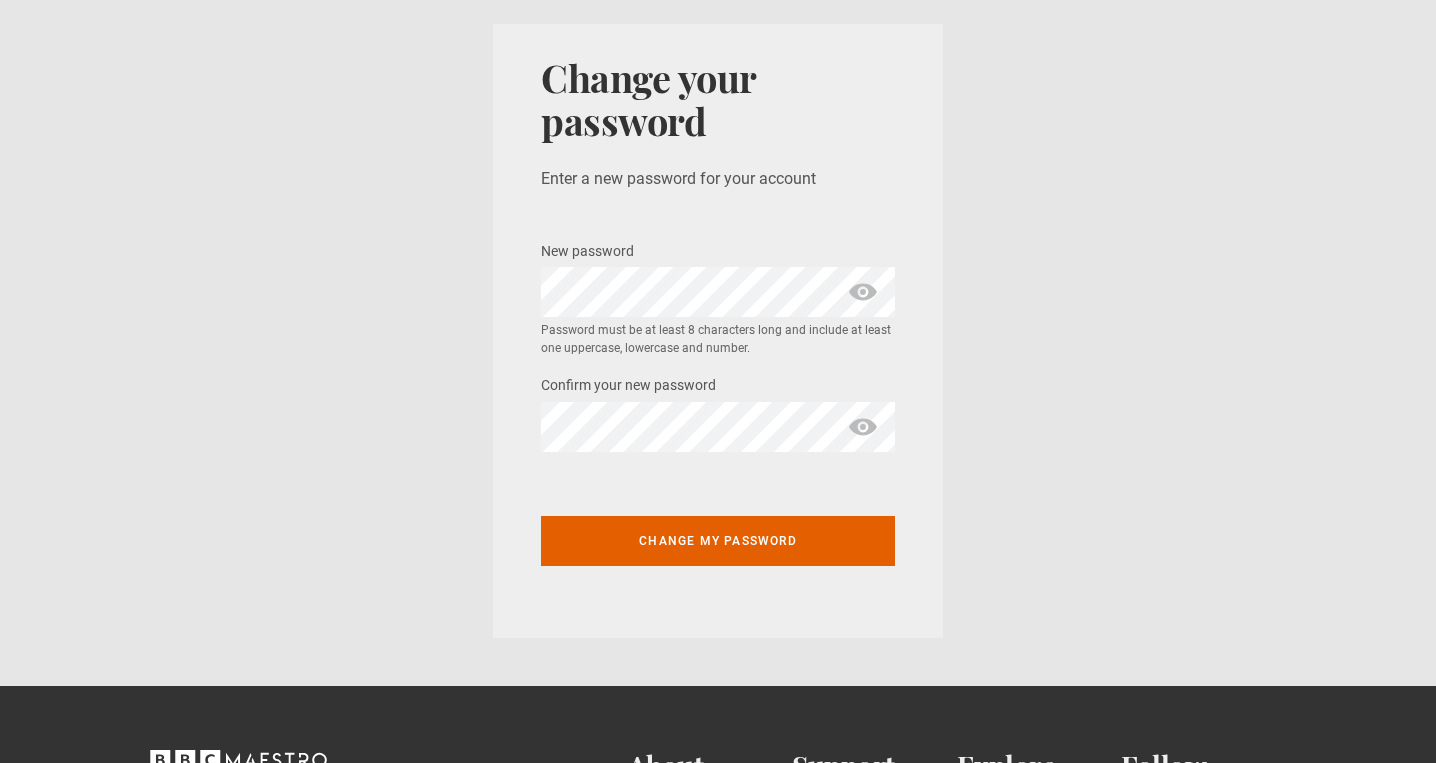 click at bounding box center [863, 292] 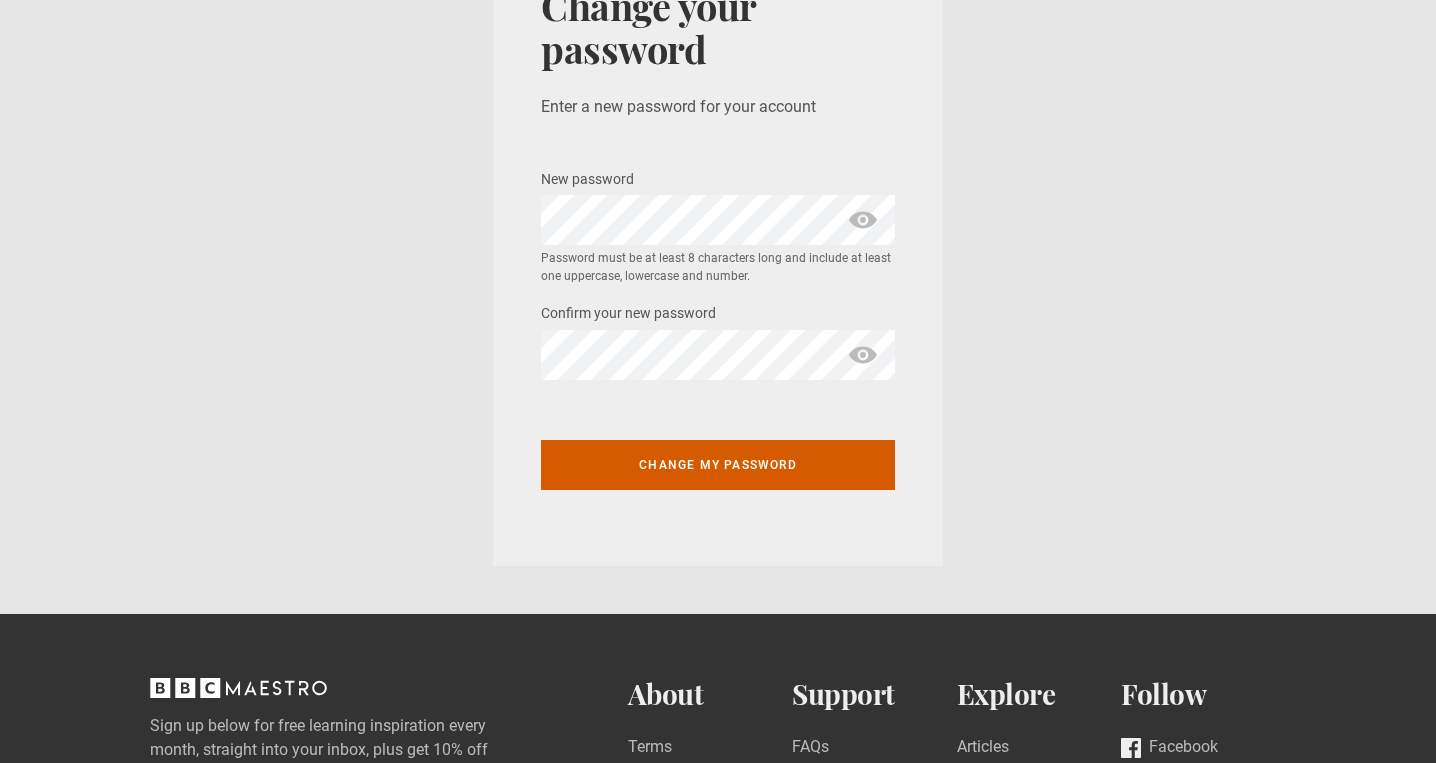 click on "Change my password" at bounding box center (718, 465) 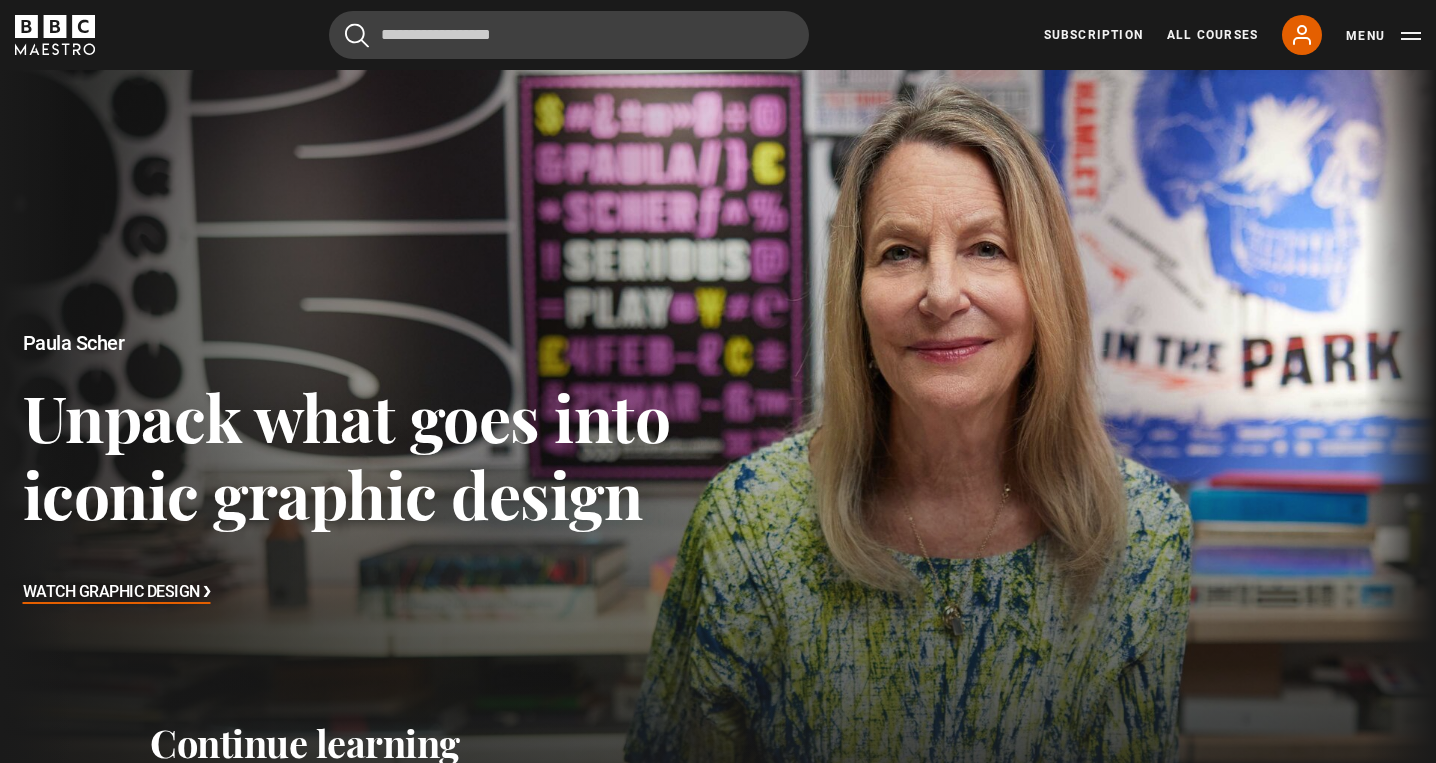 scroll, scrollTop: 0, scrollLeft: 0, axis: both 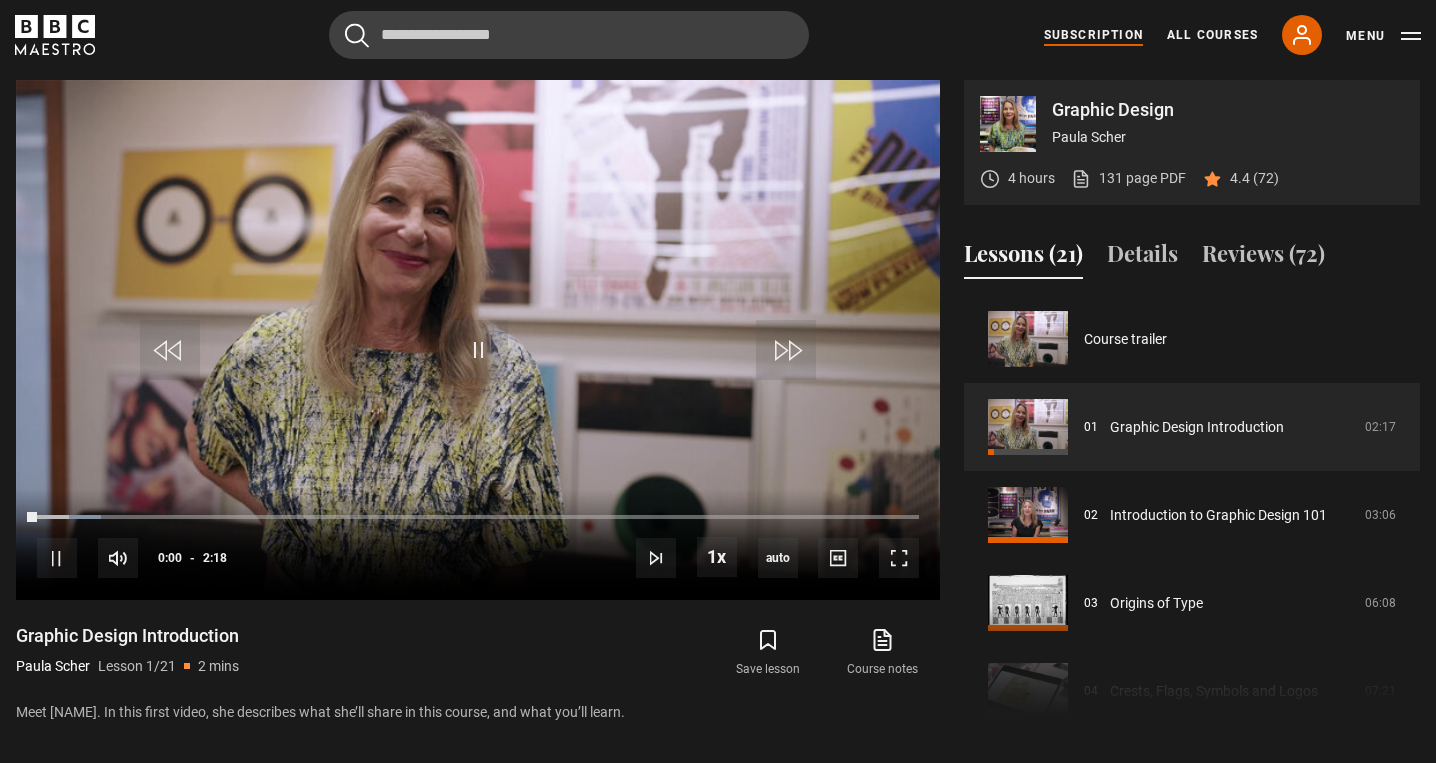 click on "Subscription" at bounding box center [1093, 35] 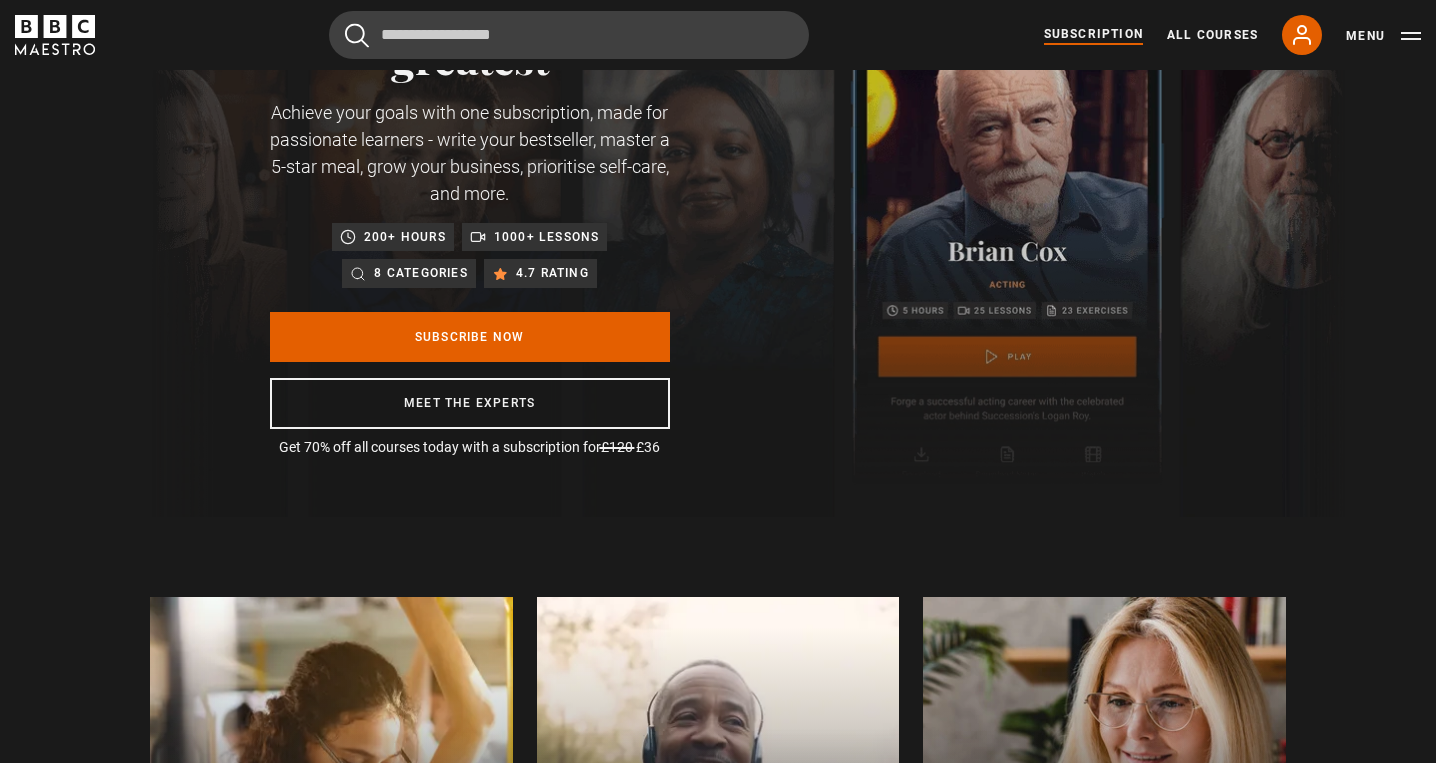 scroll, scrollTop: 0, scrollLeft: 0, axis: both 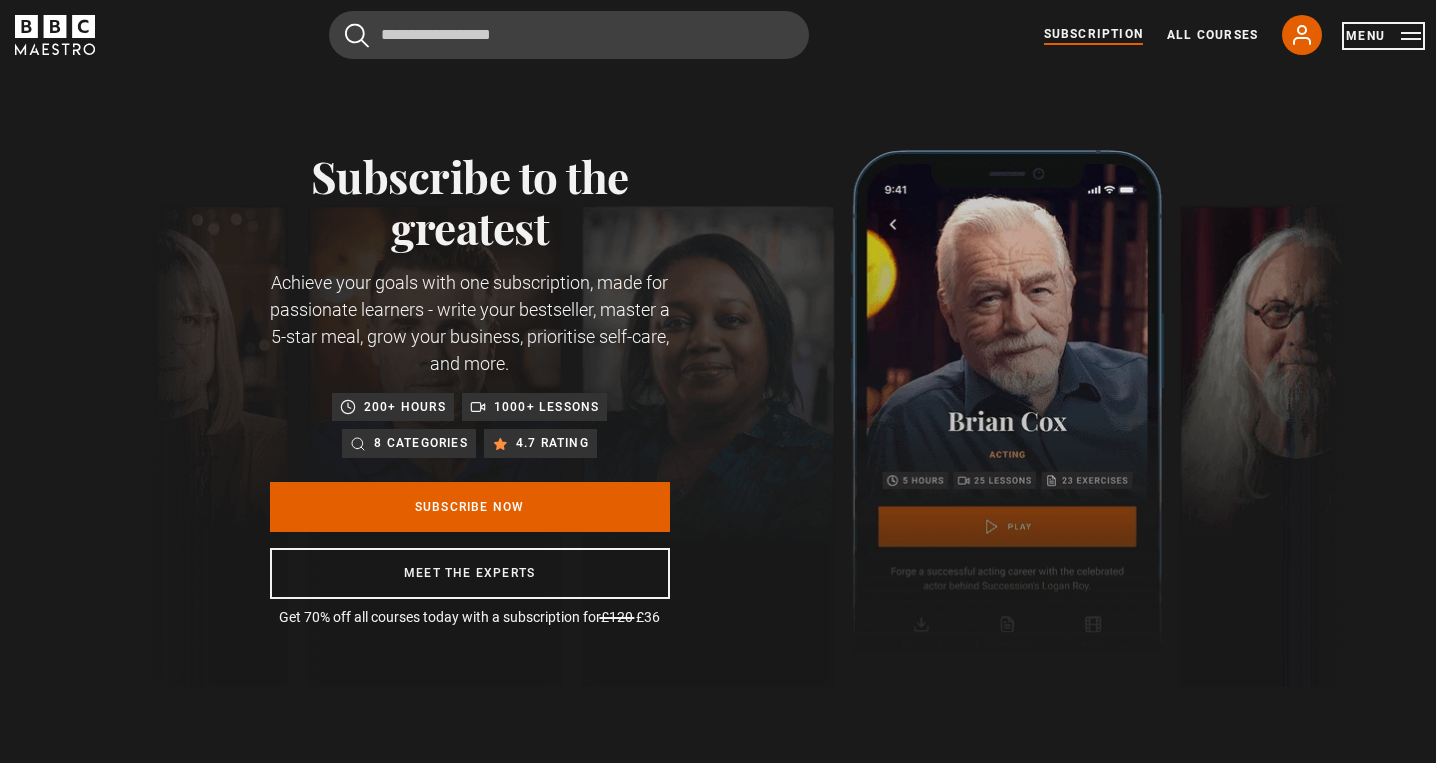 click on "Menu" at bounding box center [1383, 36] 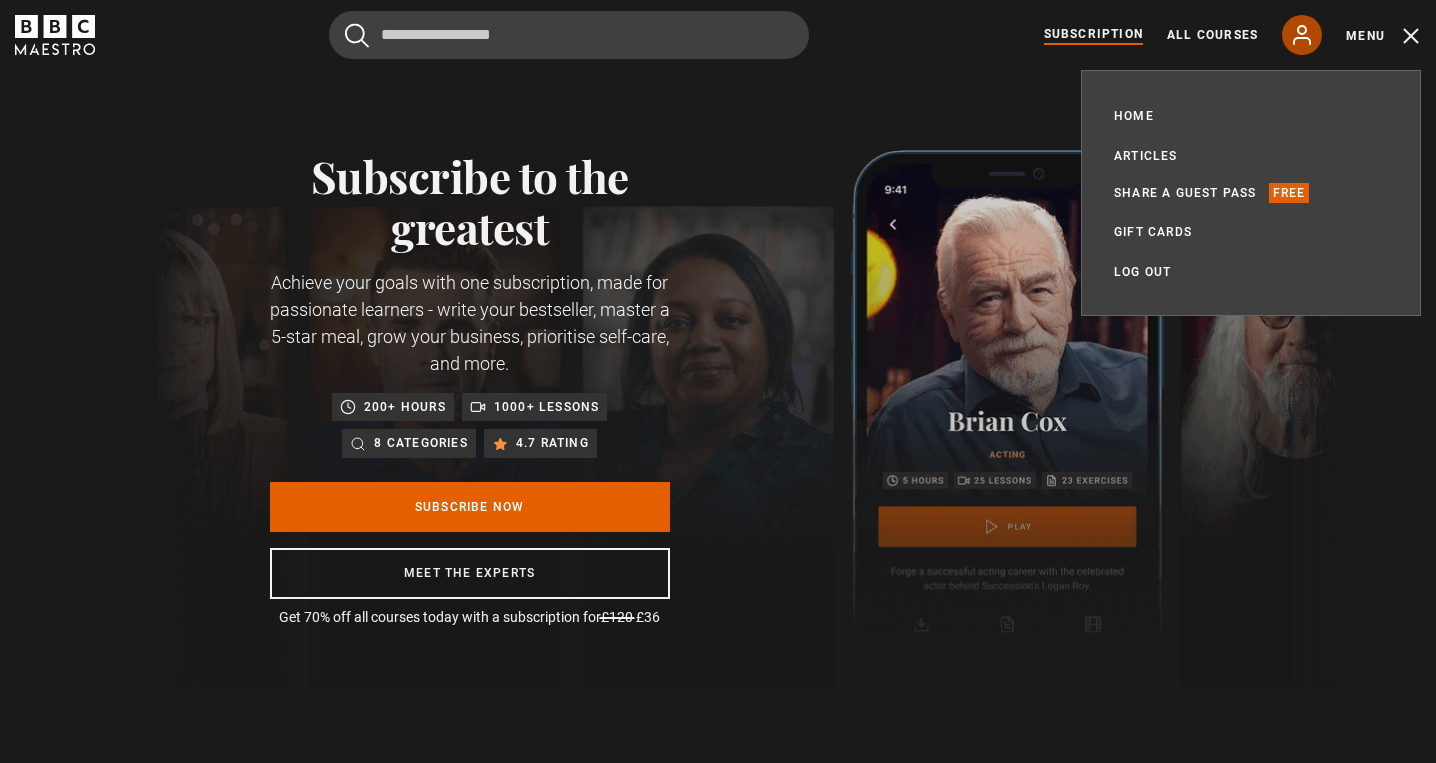 click 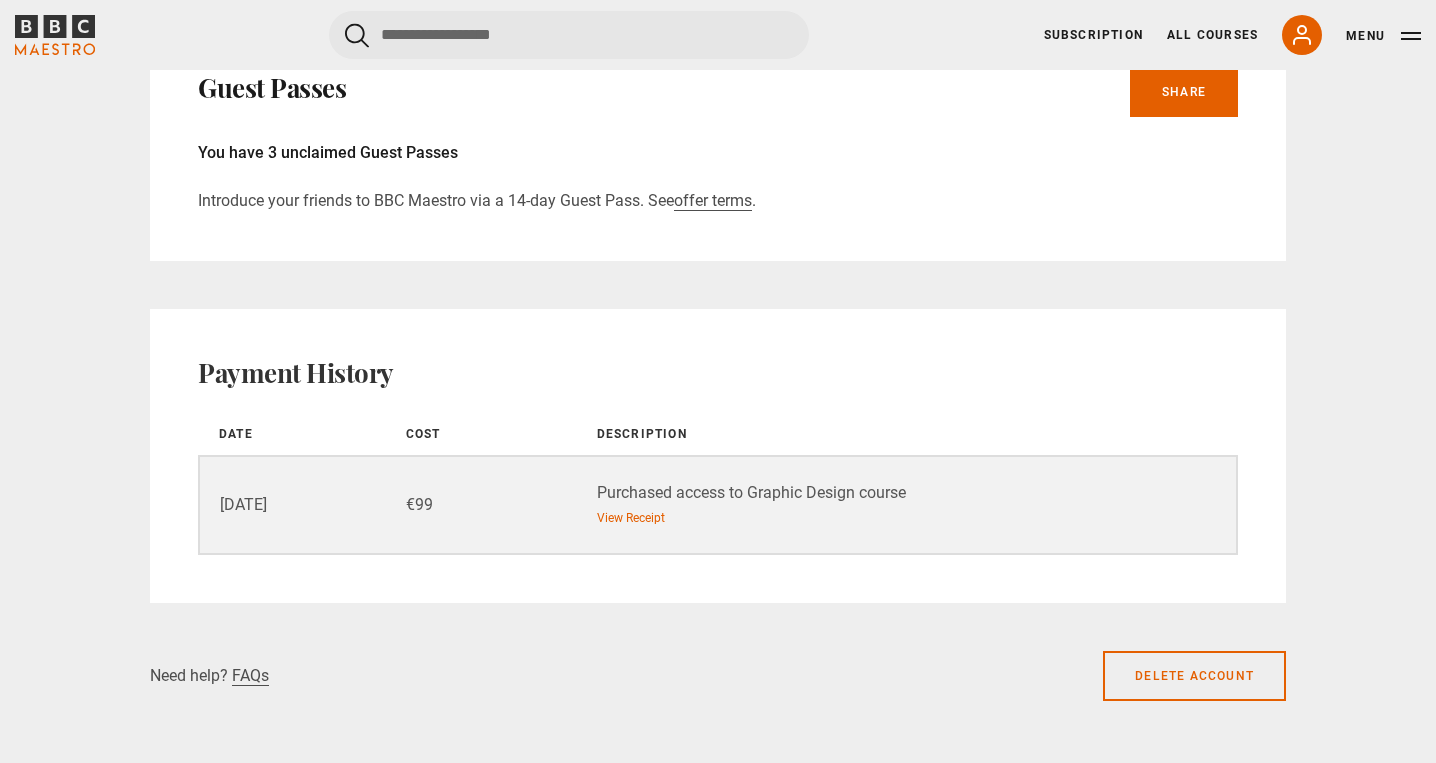 scroll, scrollTop: 1318, scrollLeft: 0, axis: vertical 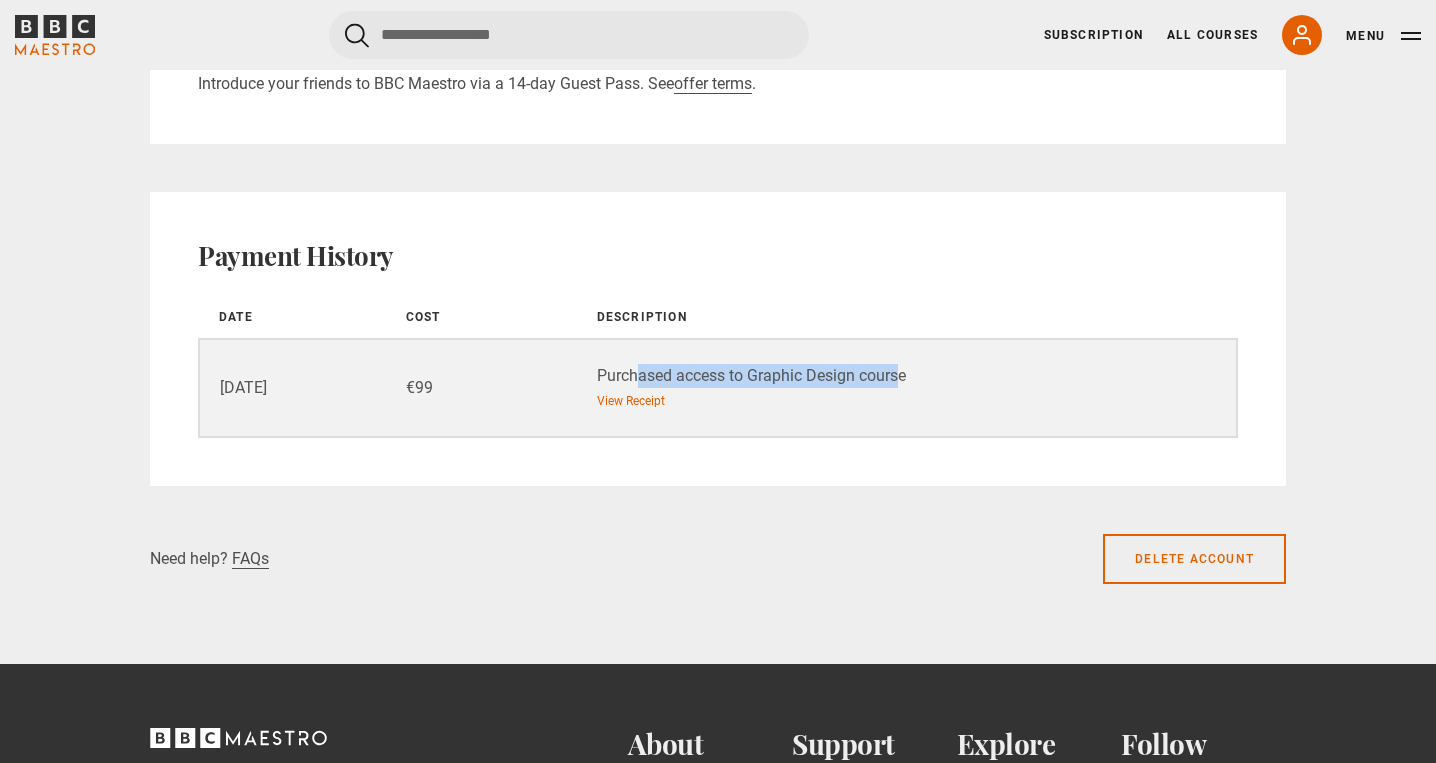drag, startPoint x: 635, startPoint y: 383, endPoint x: 930, endPoint y: 389, distance: 295.061 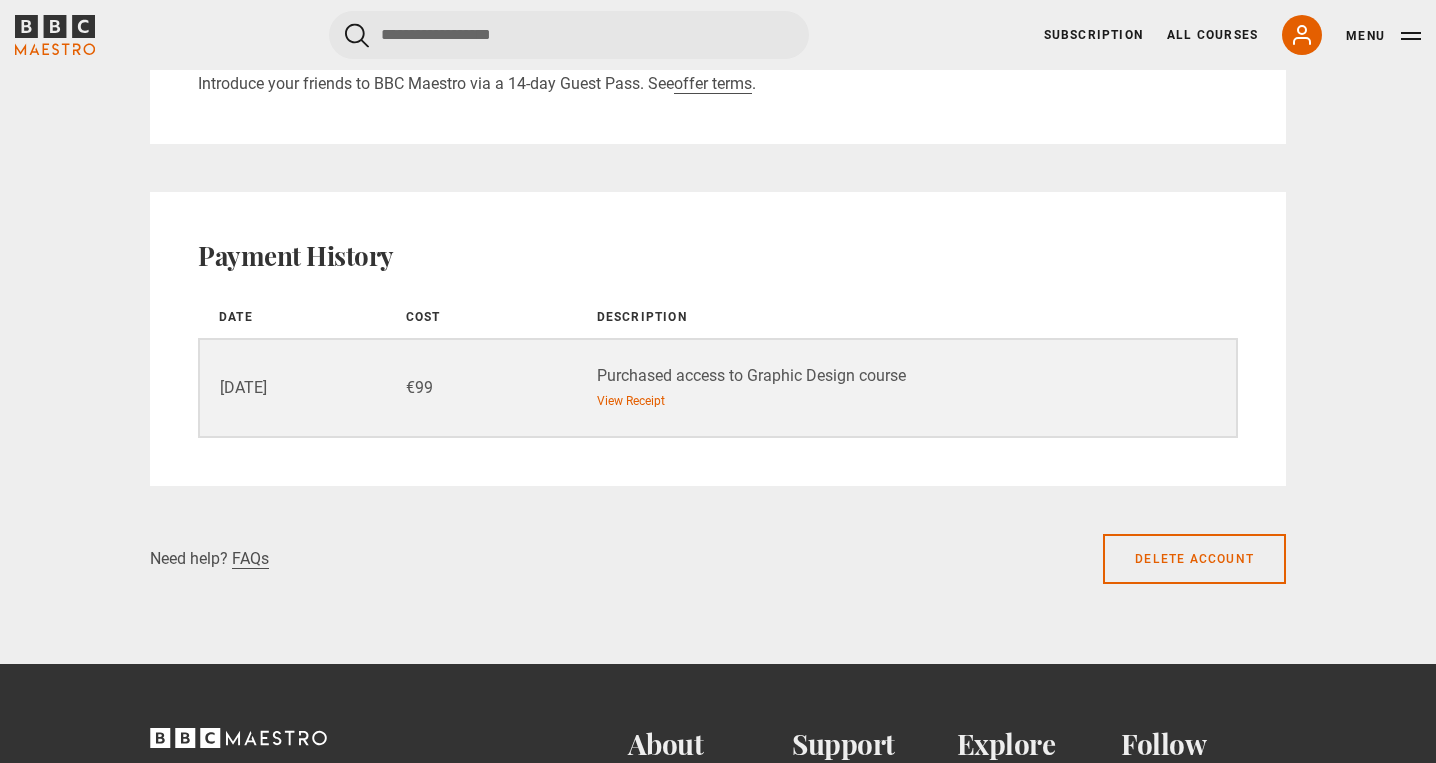 click on "Purchased access to Graphic Design course
View Receipt" at bounding box center (905, 388) 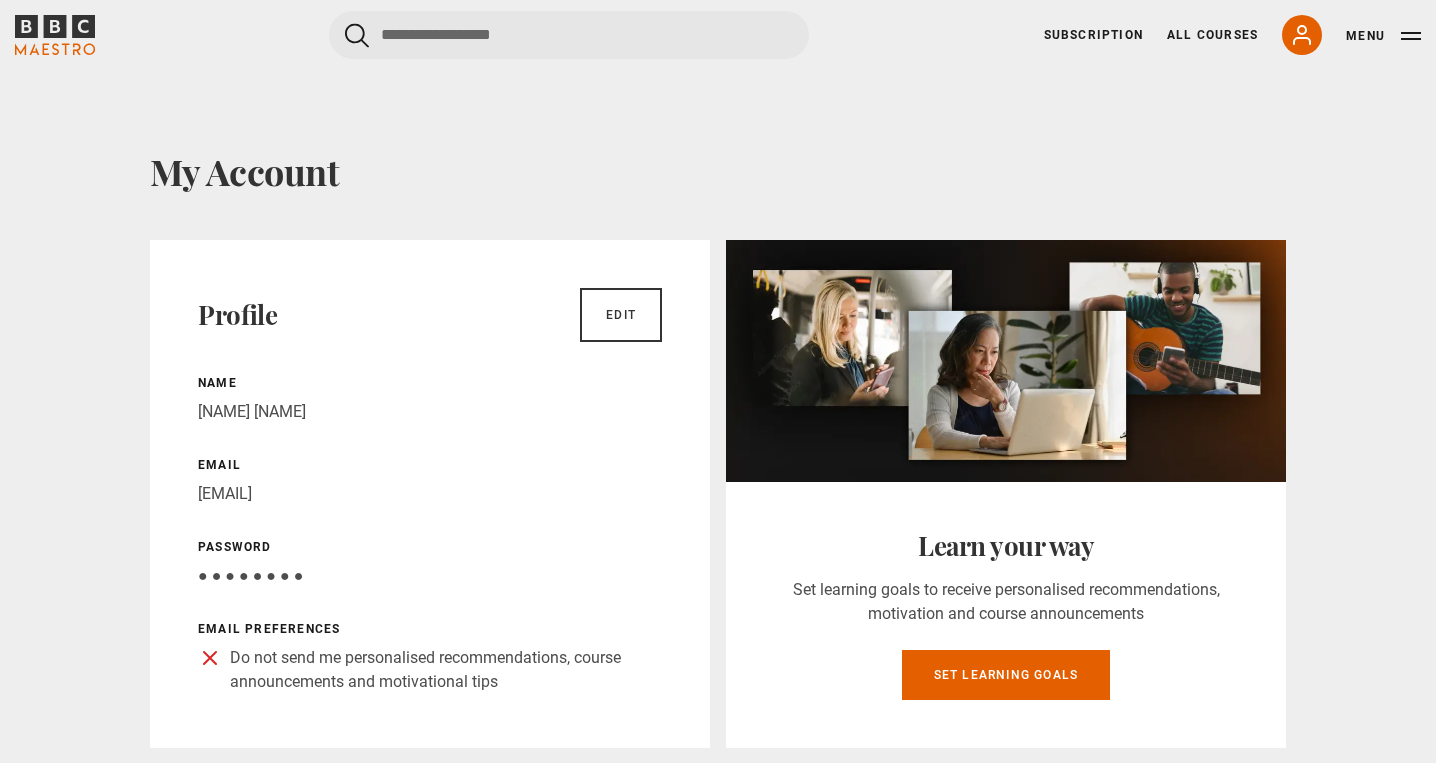 scroll, scrollTop: 1495, scrollLeft: 0, axis: vertical 